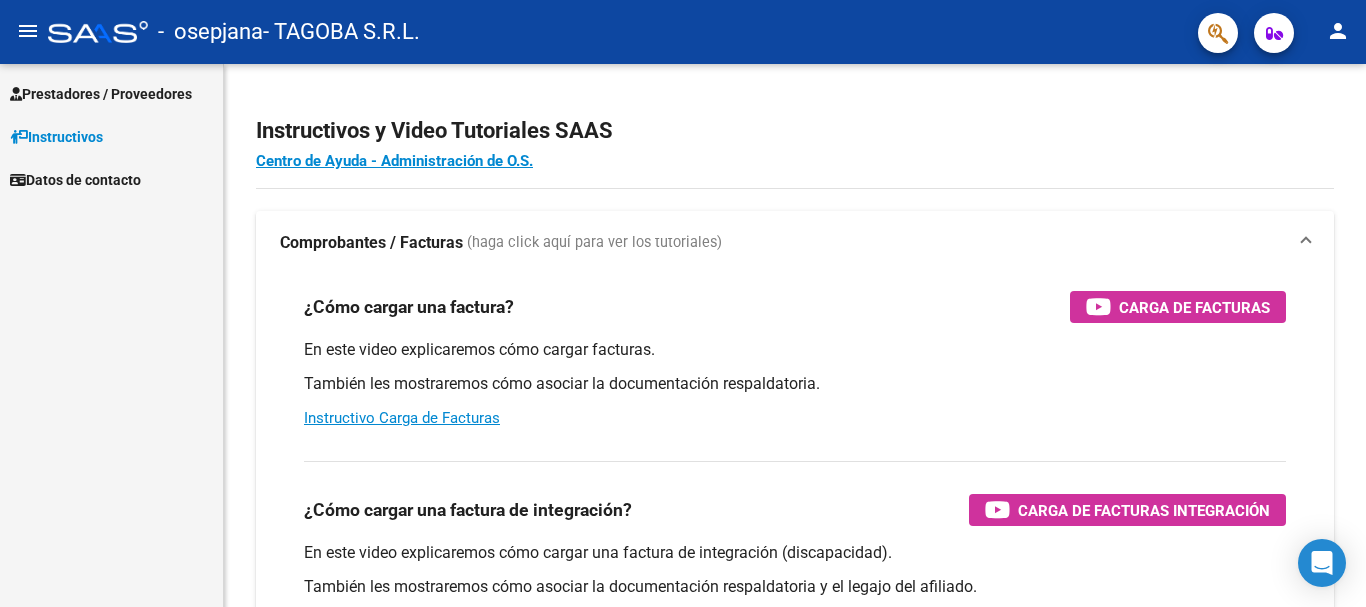scroll, scrollTop: 0, scrollLeft: 0, axis: both 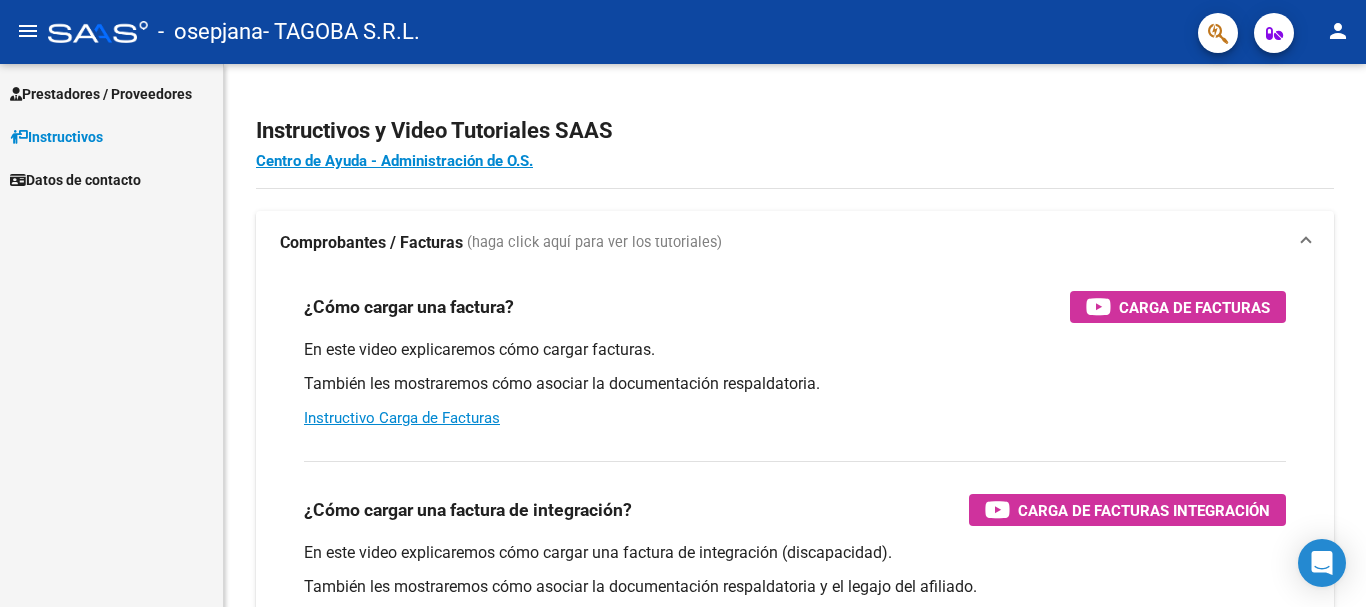 click on "Prestadores / Proveedores" at bounding box center (101, 94) 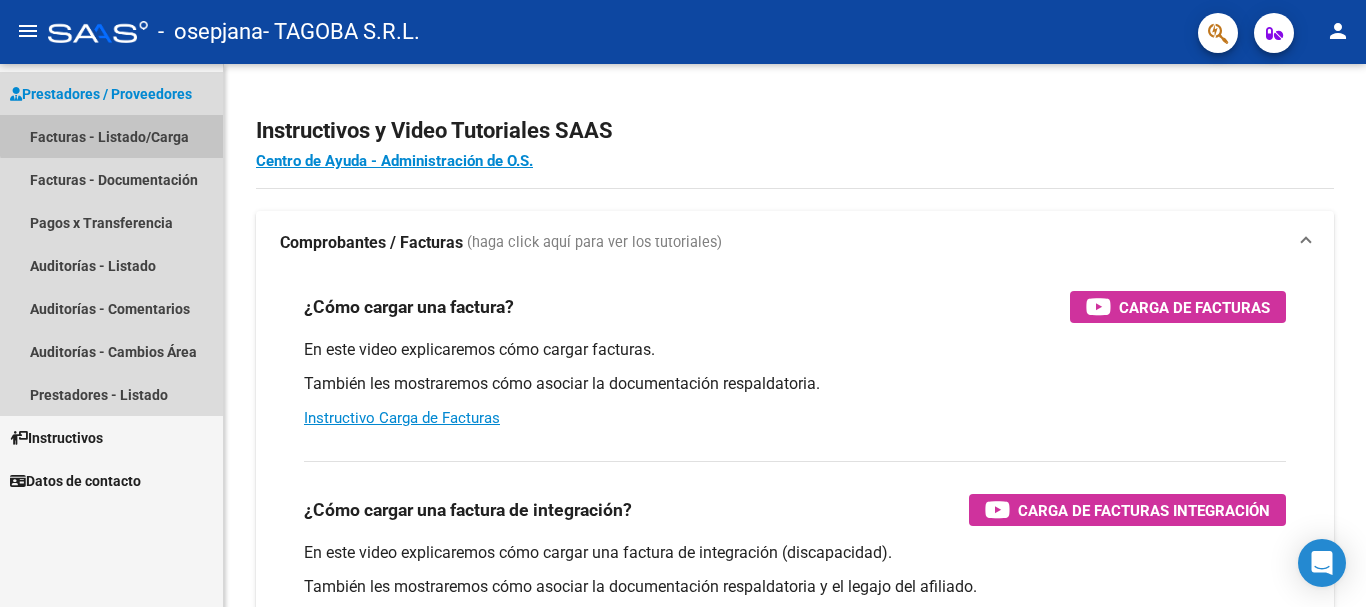 click on "Facturas - Listado/Carga" at bounding box center [111, 136] 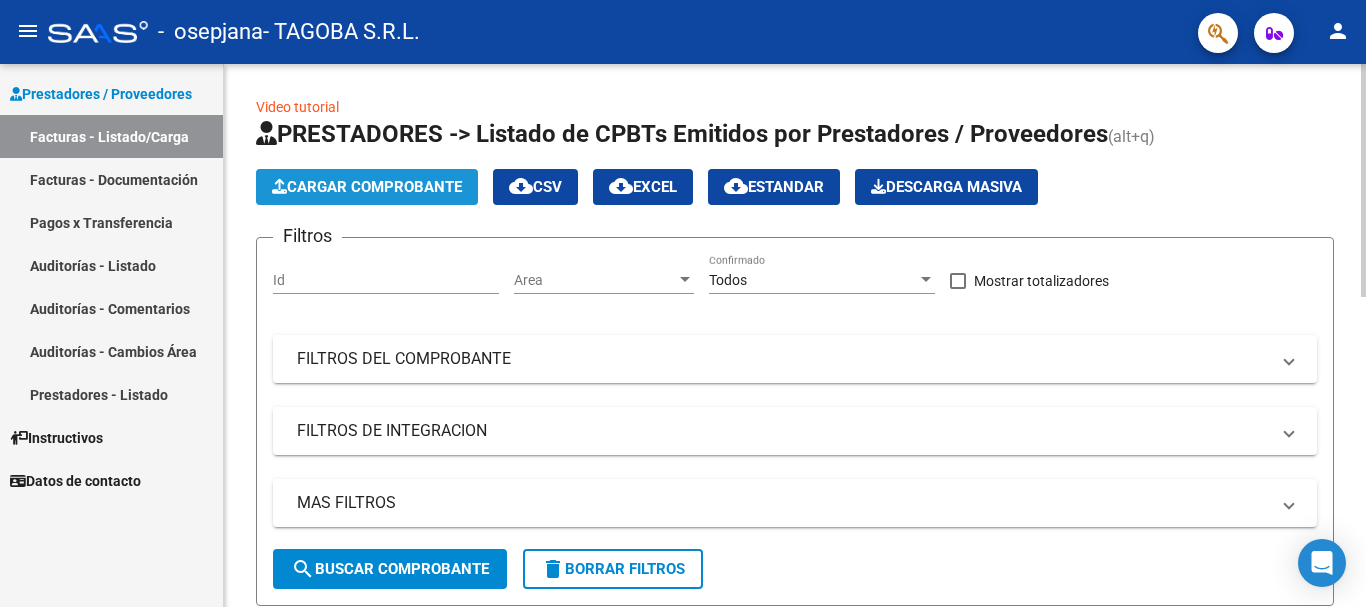 click on "Cargar Comprobante" 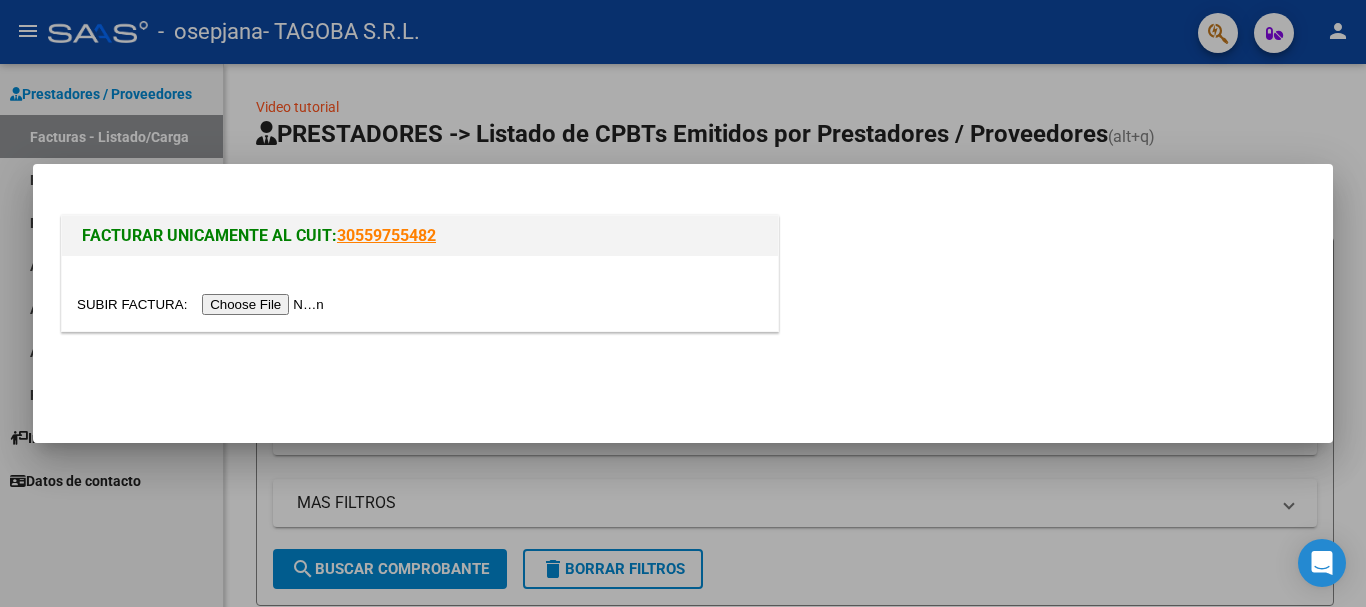 click at bounding box center (203, 304) 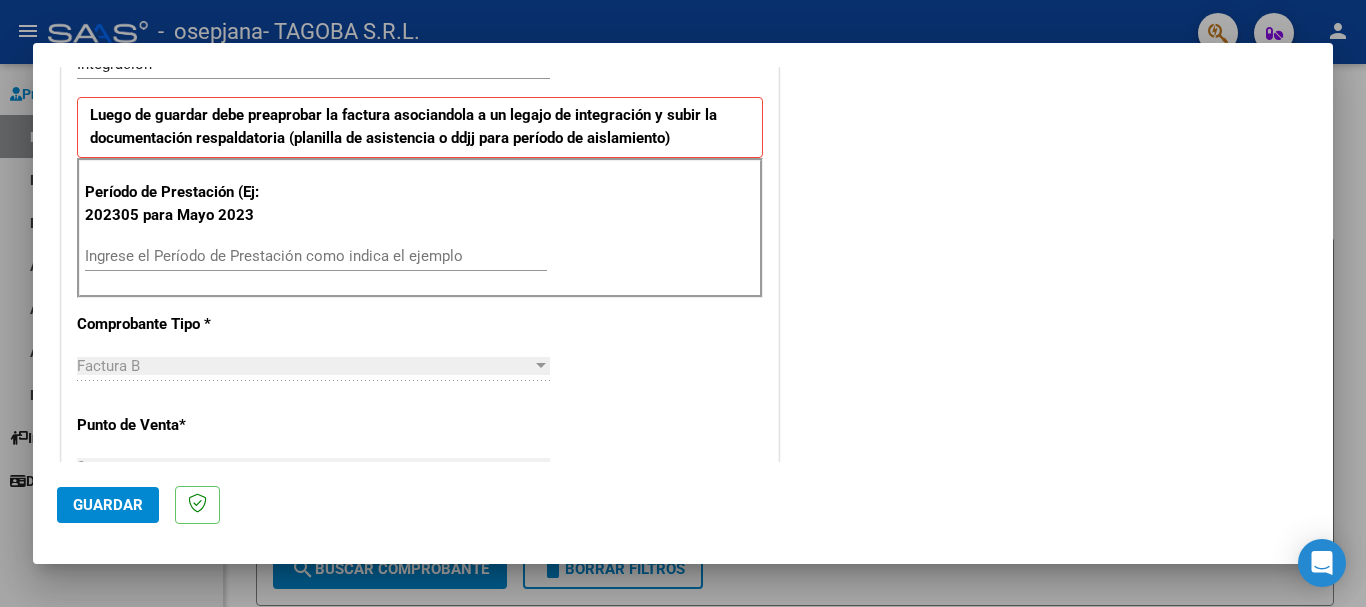 scroll, scrollTop: 500, scrollLeft: 0, axis: vertical 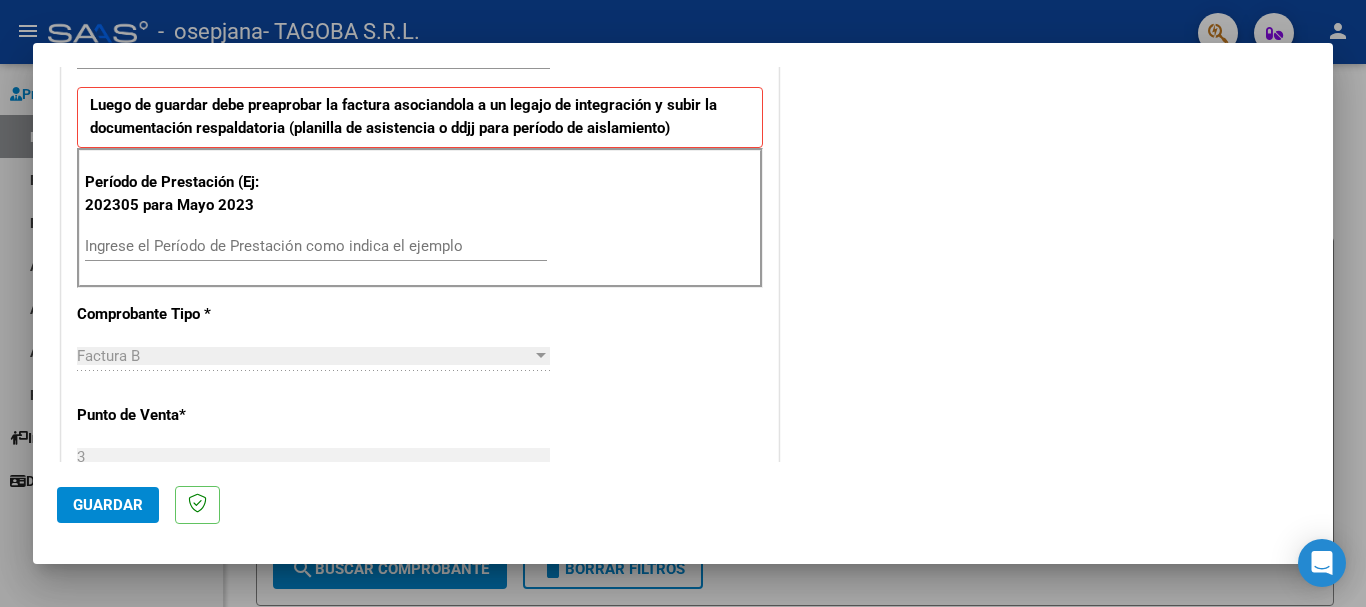 click on "Ingrese el Período de Prestación como indica el ejemplo" at bounding box center (316, 246) 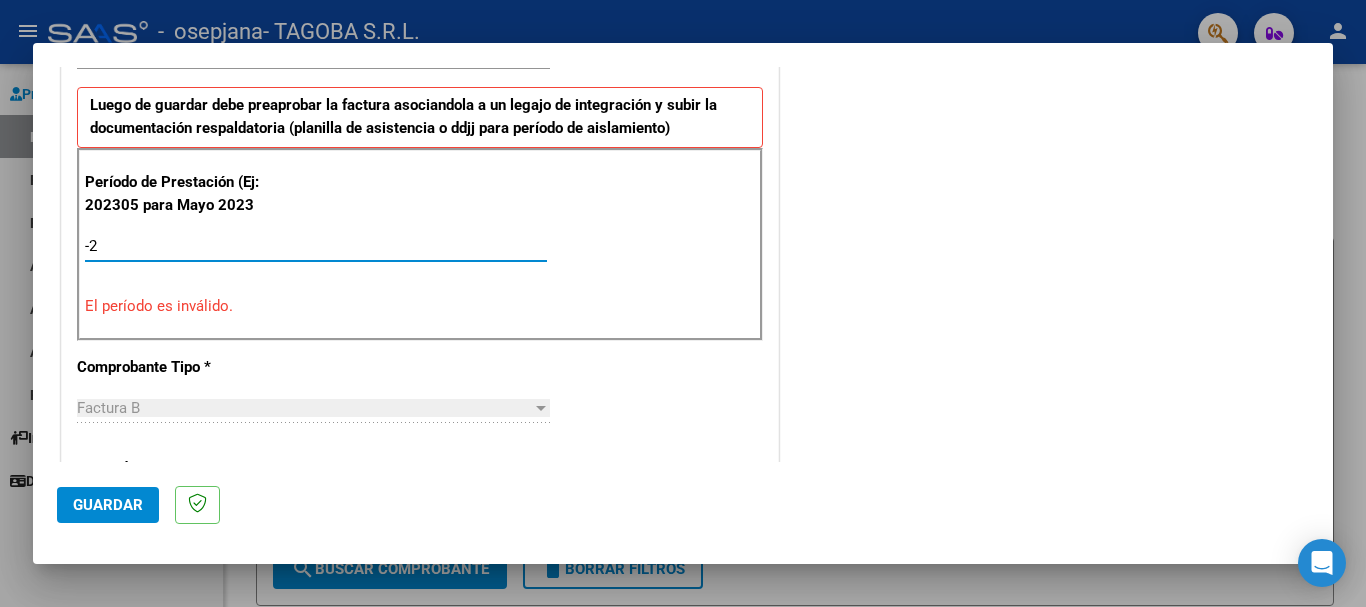 type on "2" 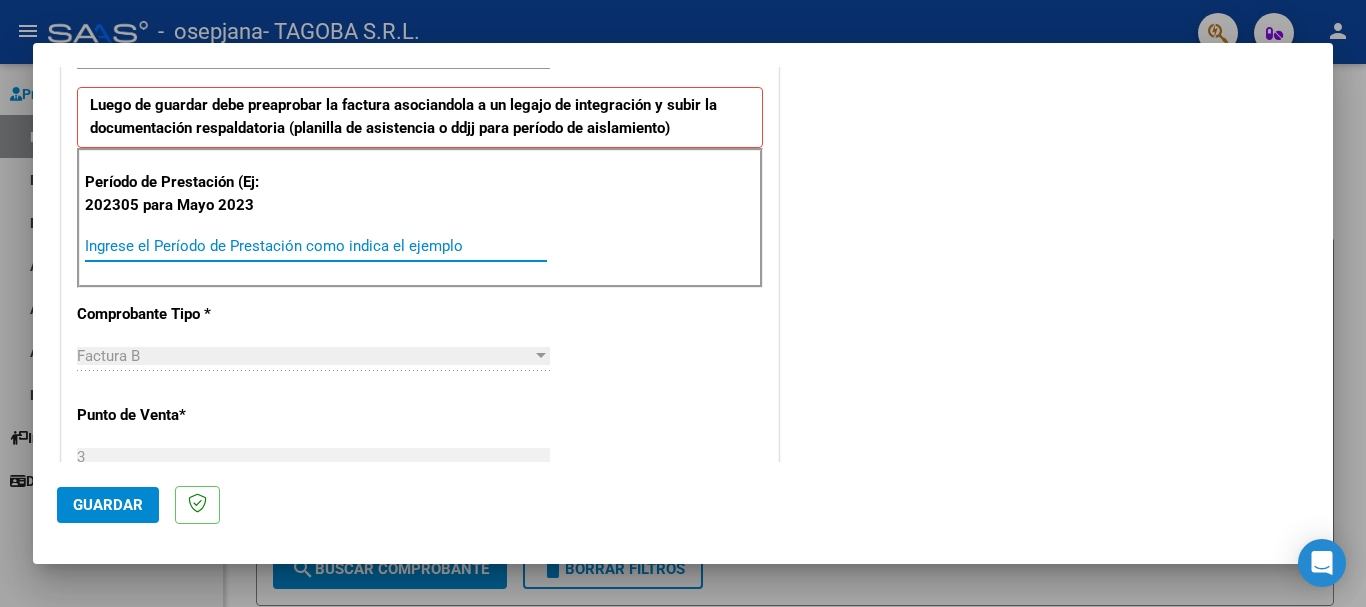 click on "Ingrese el Período de Prestación como indica el ejemplo" at bounding box center (316, 246) 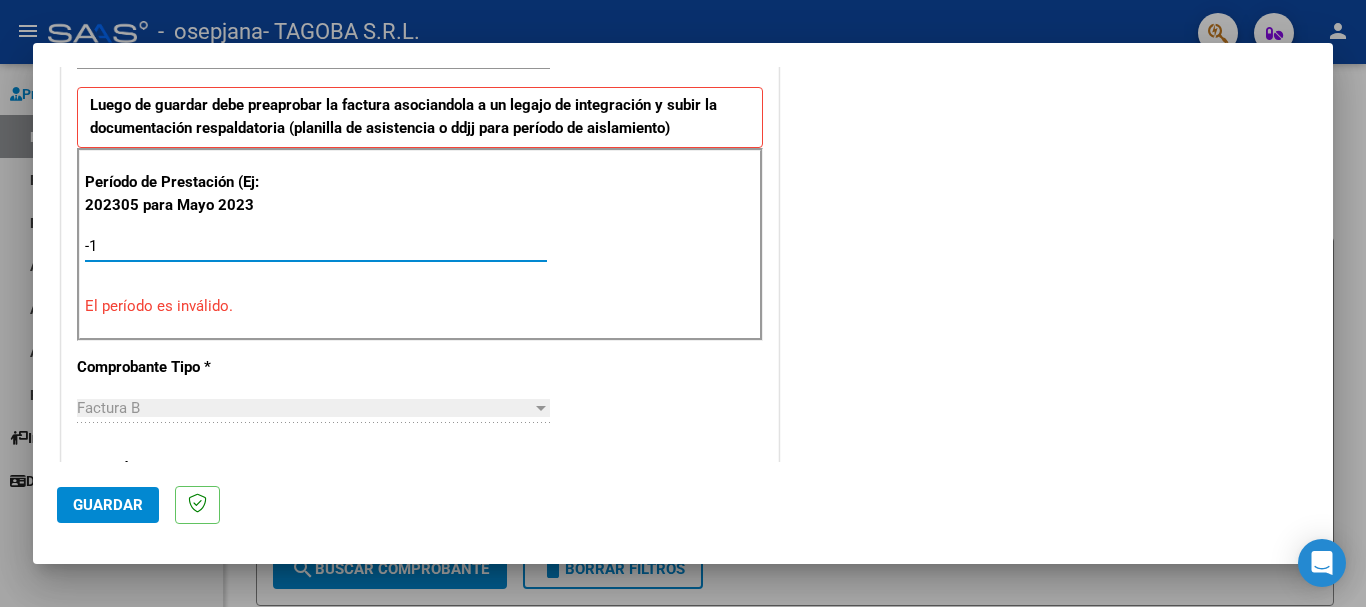 type on "-2" 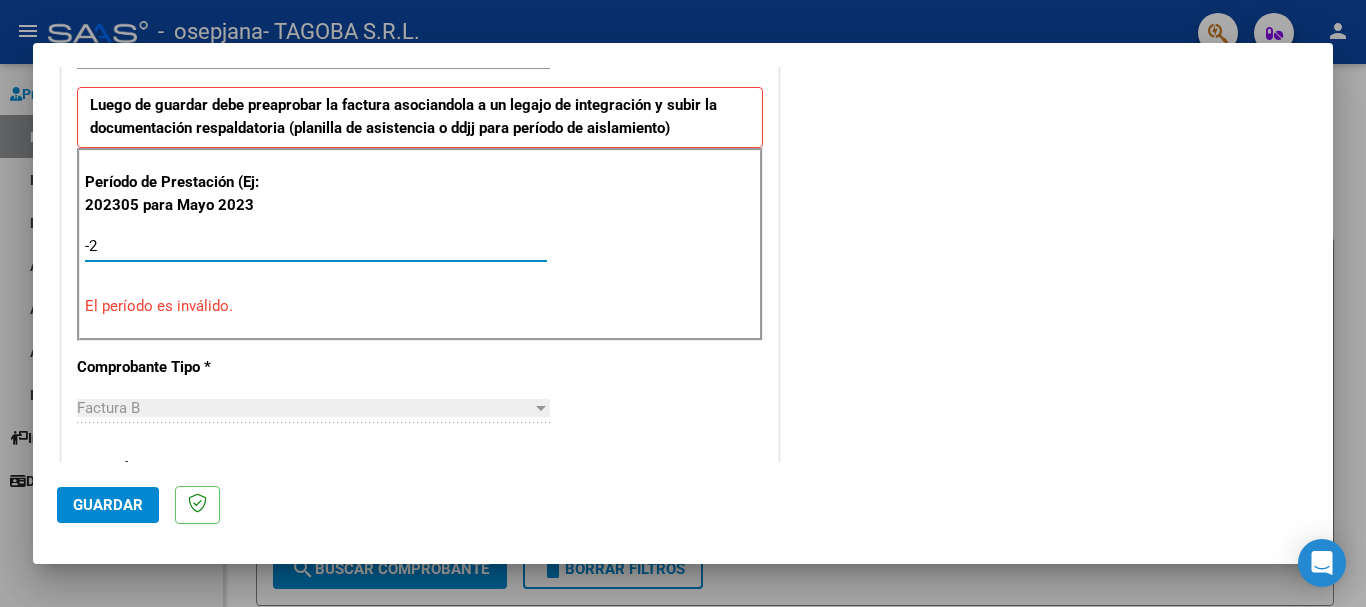 click on "-2" at bounding box center [316, 246] 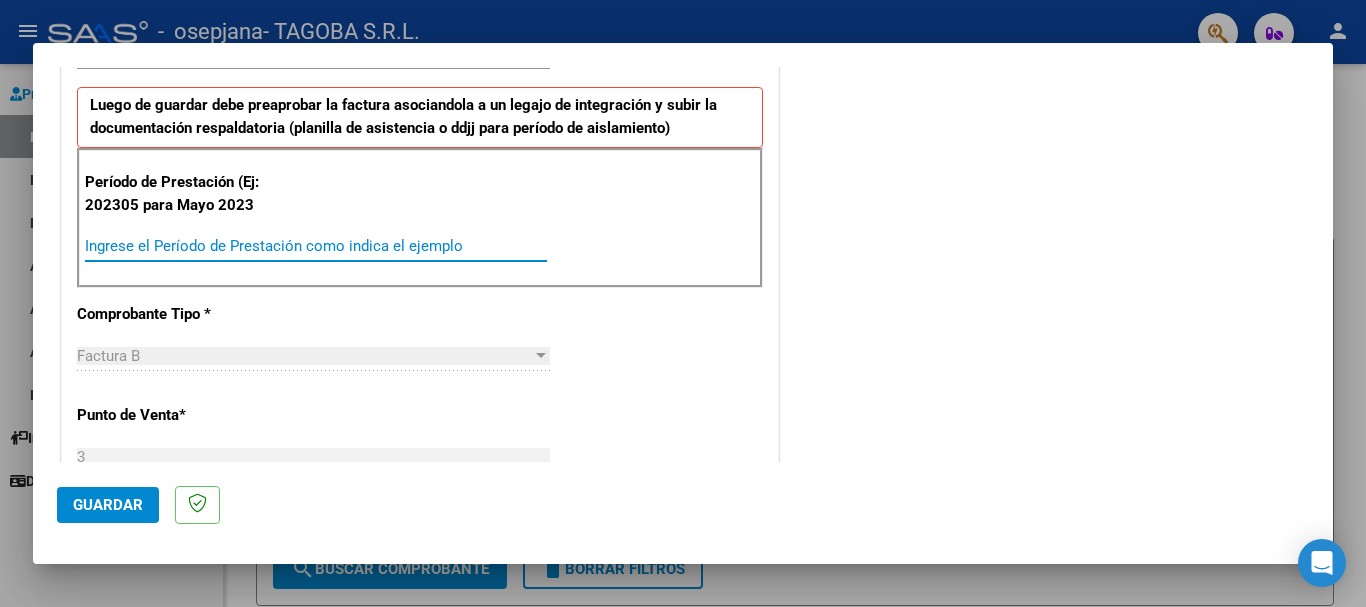 click on "Ingrese el Período de Prestación como indica el ejemplo" at bounding box center [316, 246] 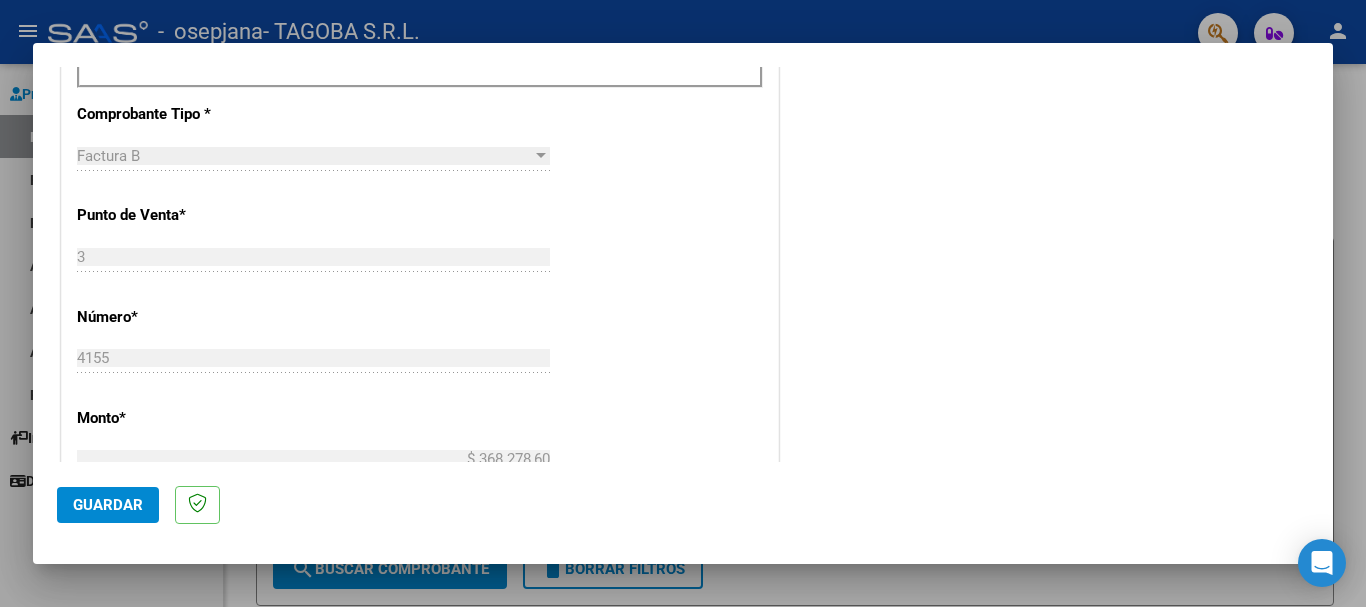 scroll, scrollTop: 400, scrollLeft: 0, axis: vertical 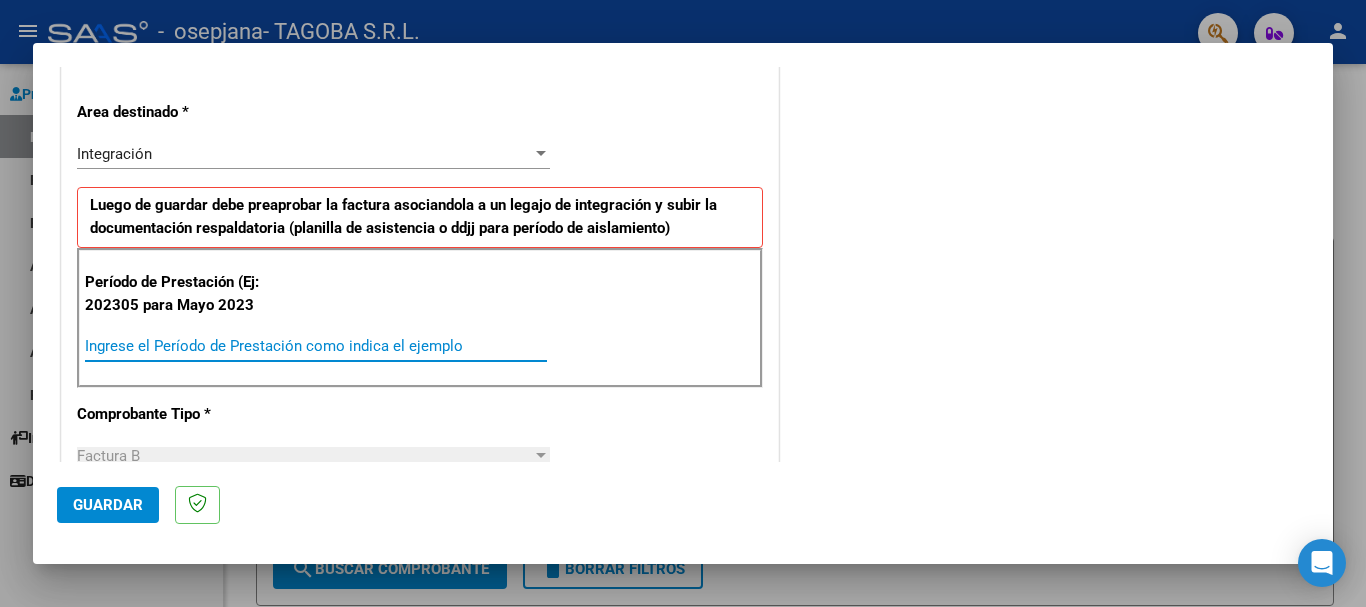 click on "Ingrese el Período de Prestación como indica el ejemplo" at bounding box center [316, 346] 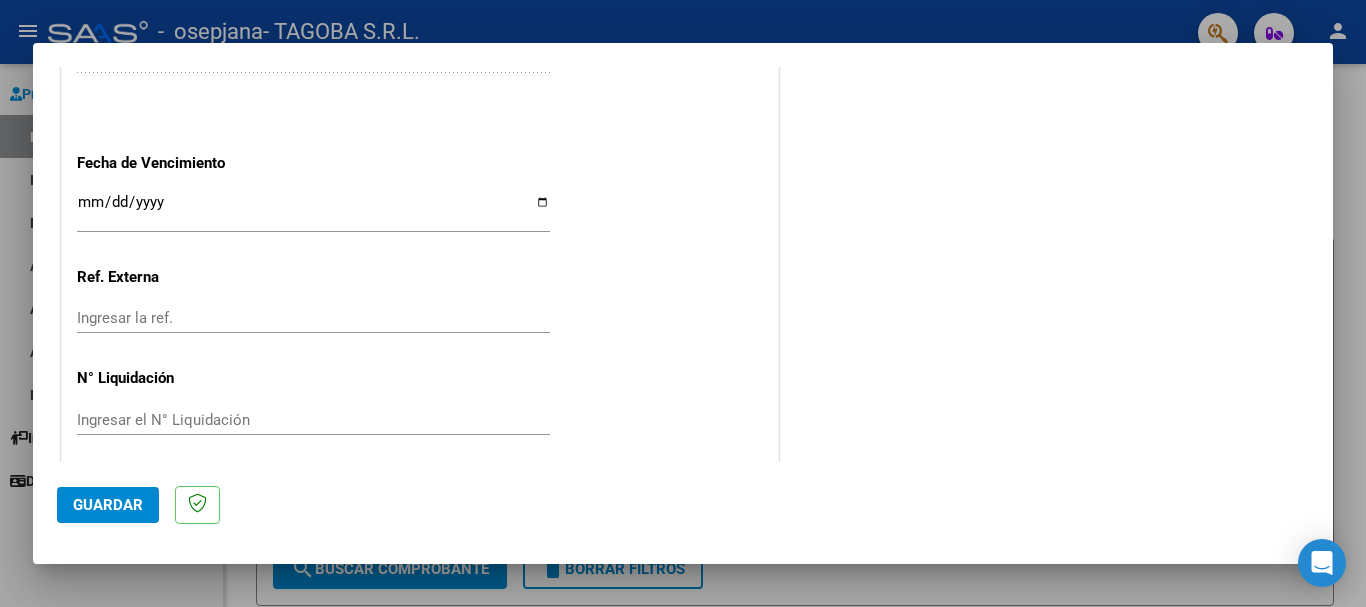 scroll, scrollTop: 1327, scrollLeft: 0, axis: vertical 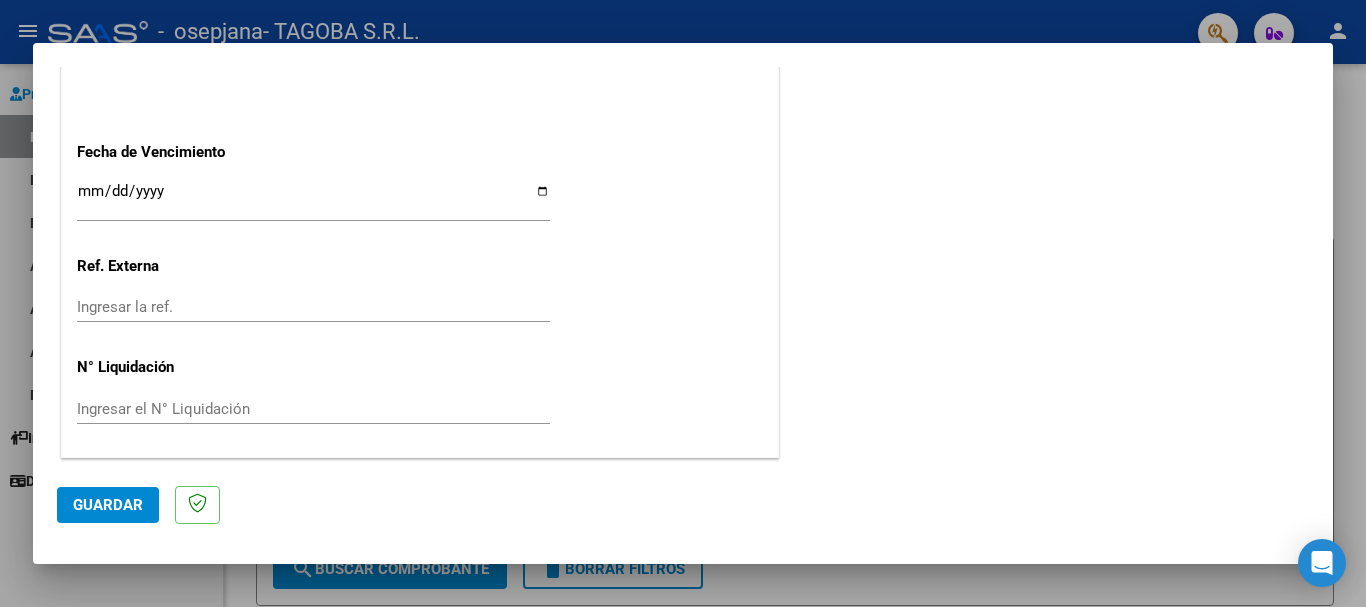 click on "Ingresar la fecha" at bounding box center [313, 199] 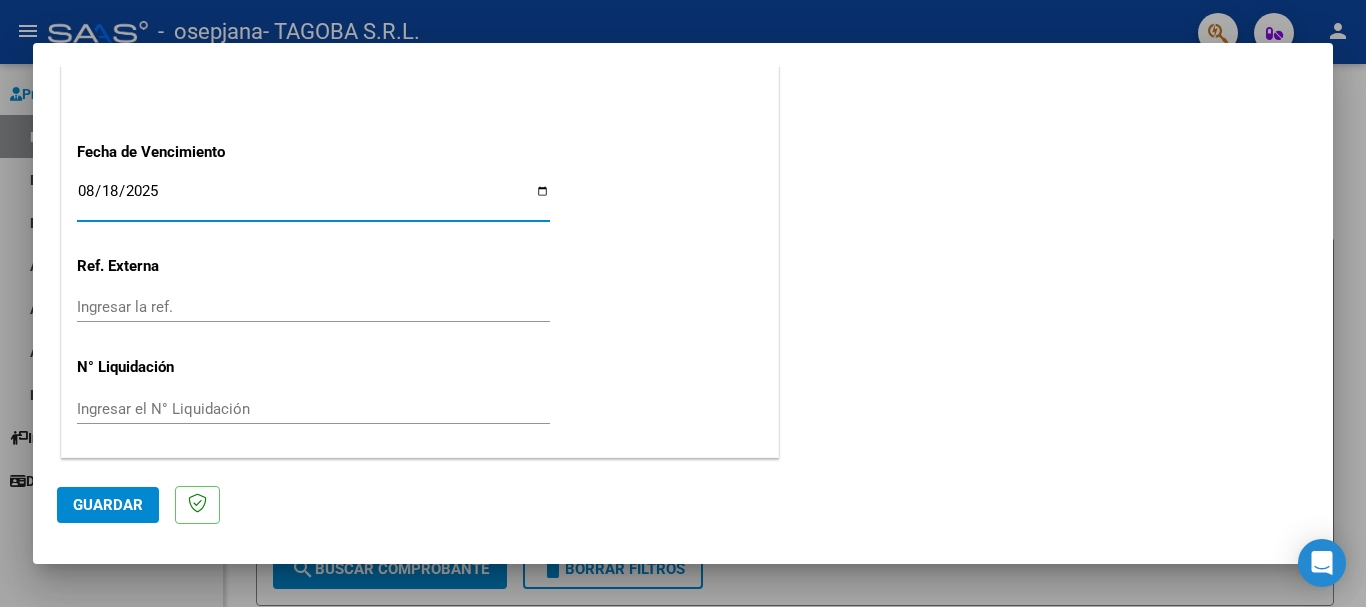 type on "2025-08-18" 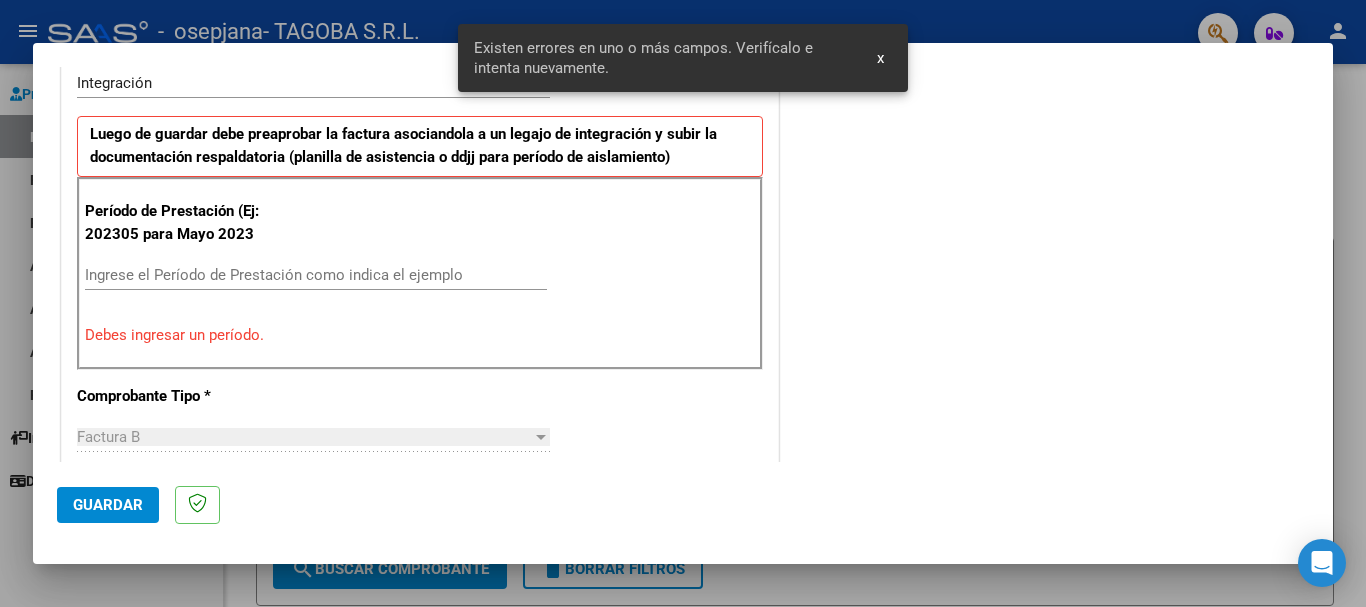 scroll, scrollTop: 462, scrollLeft: 0, axis: vertical 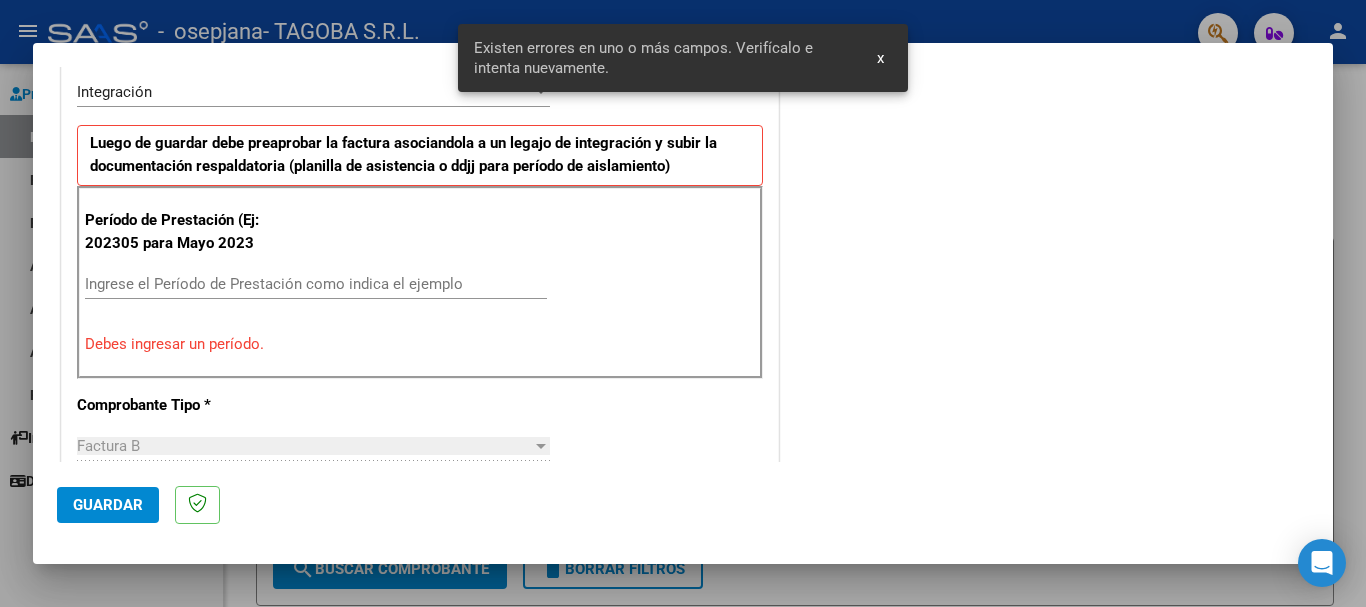 click on "Ingrese el Período de Prestación como indica el ejemplo" at bounding box center (316, 284) 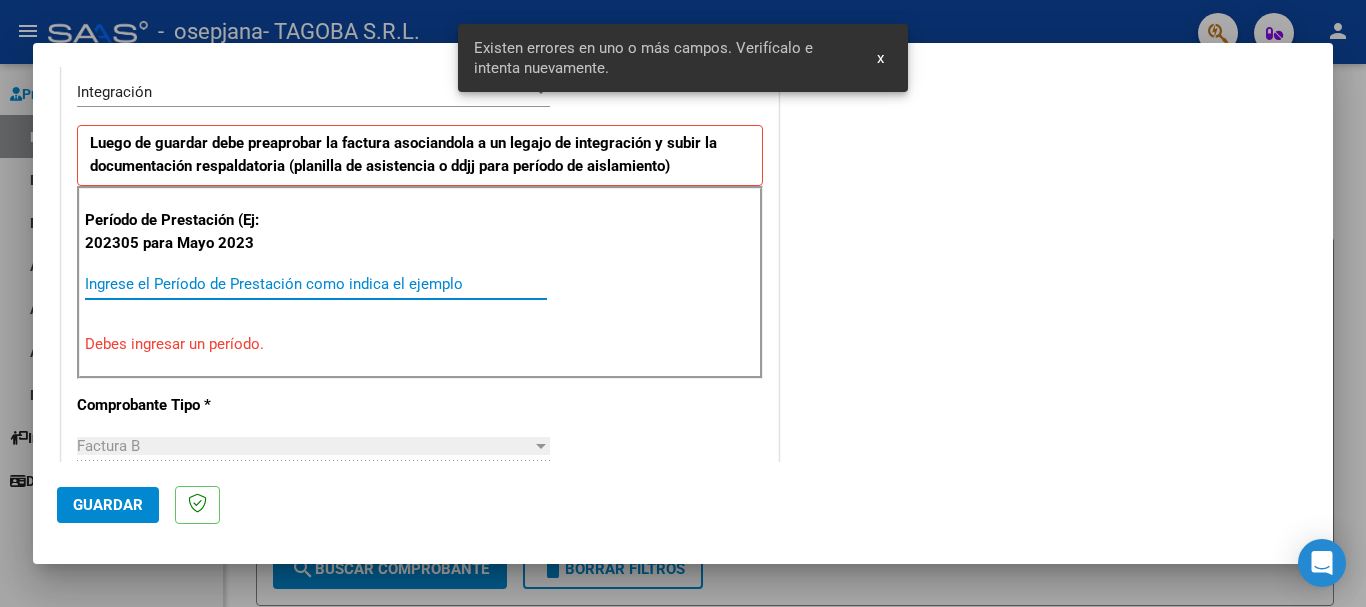 type on "-1" 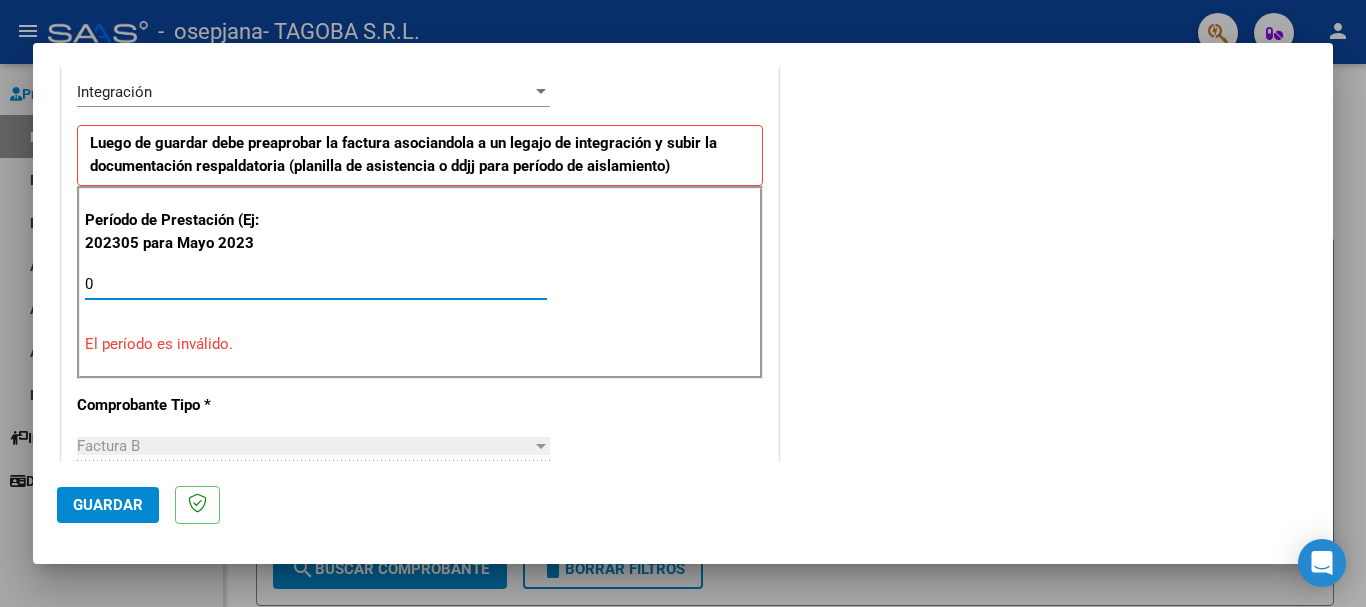 type on "-1" 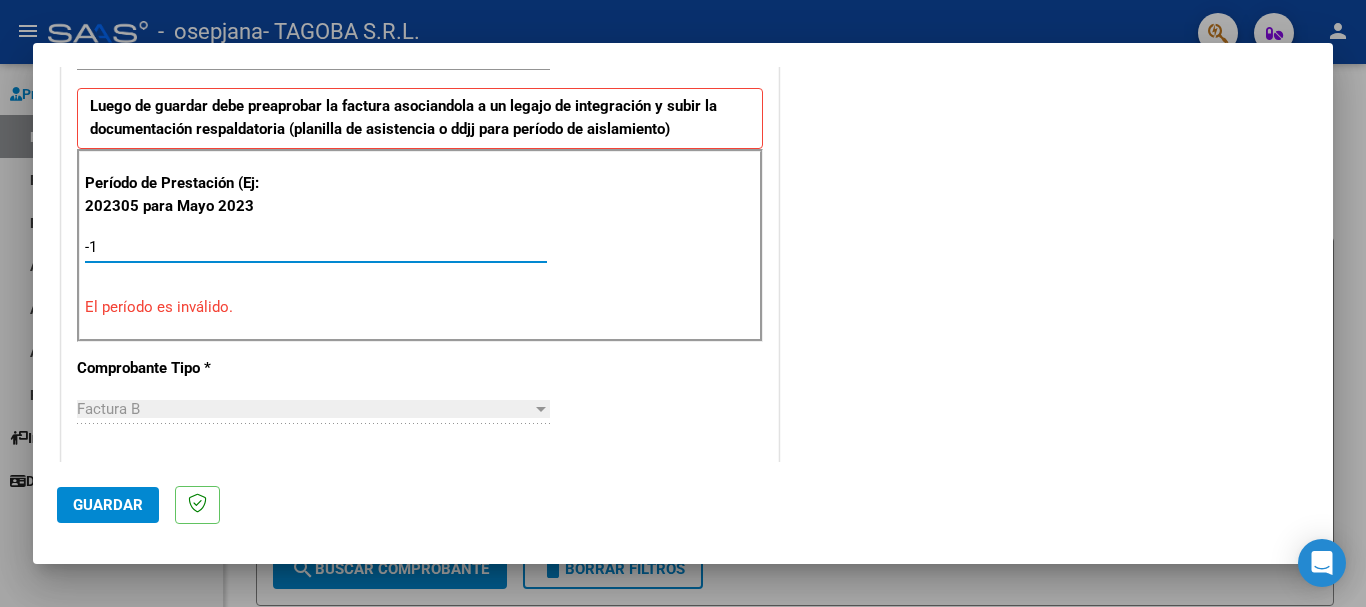 scroll, scrollTop: 452, scrollLeft: 0, axis: vertical 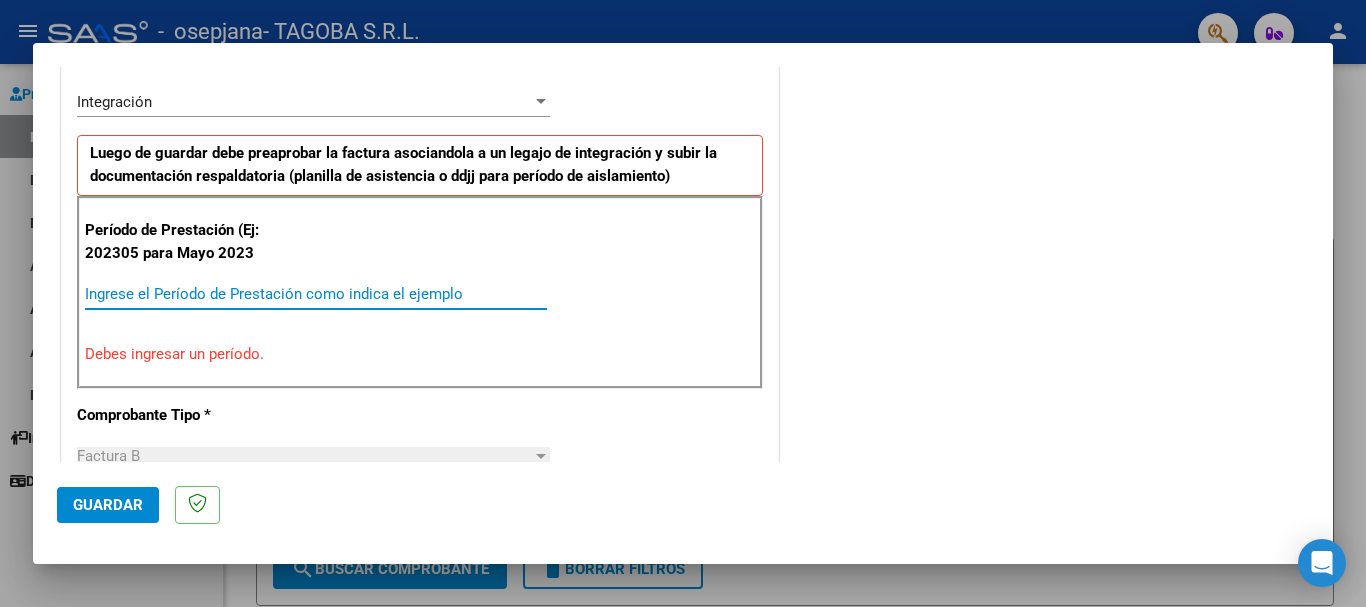 type on "1" 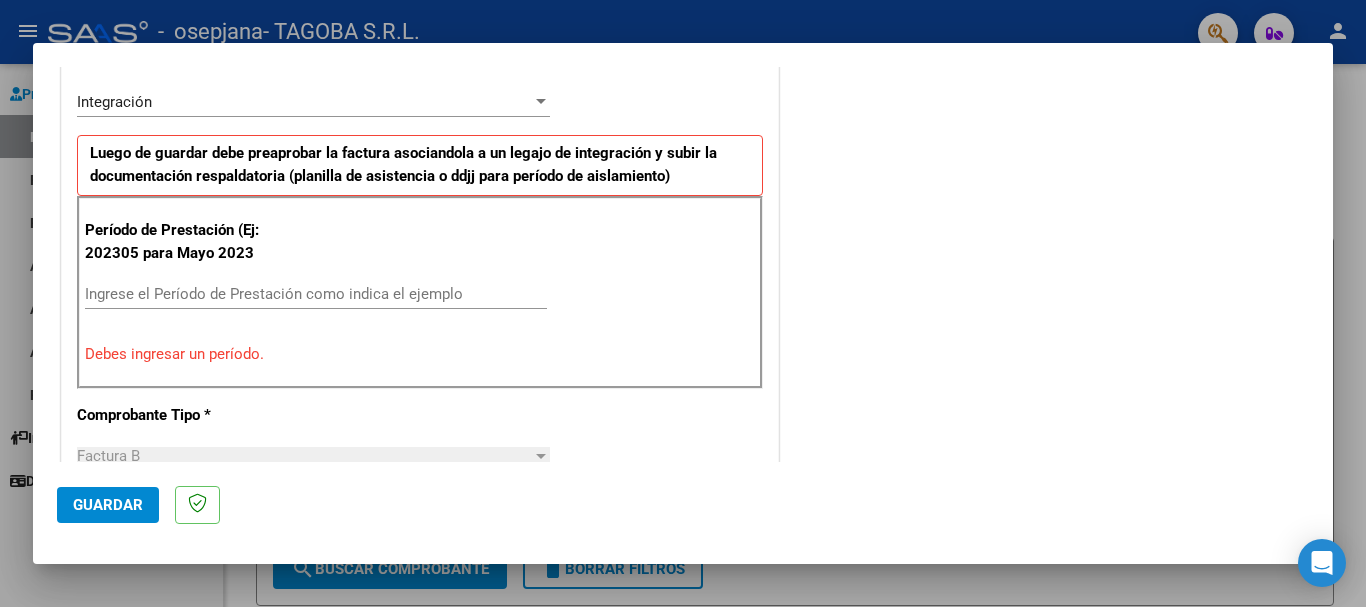 scroll, scrollTop: 552, scrollLeft: 0, axis: vertical 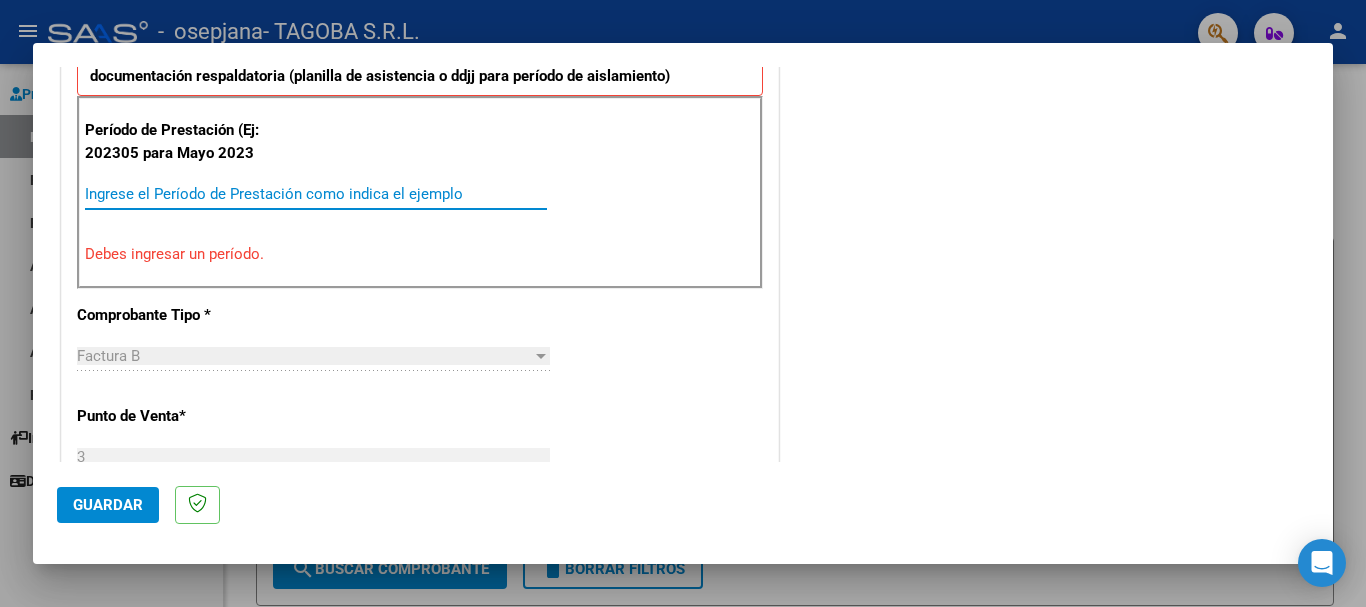click on "Ingrese el Período de Prestación como indica el ejemplo" at bounding box center [316, 194] 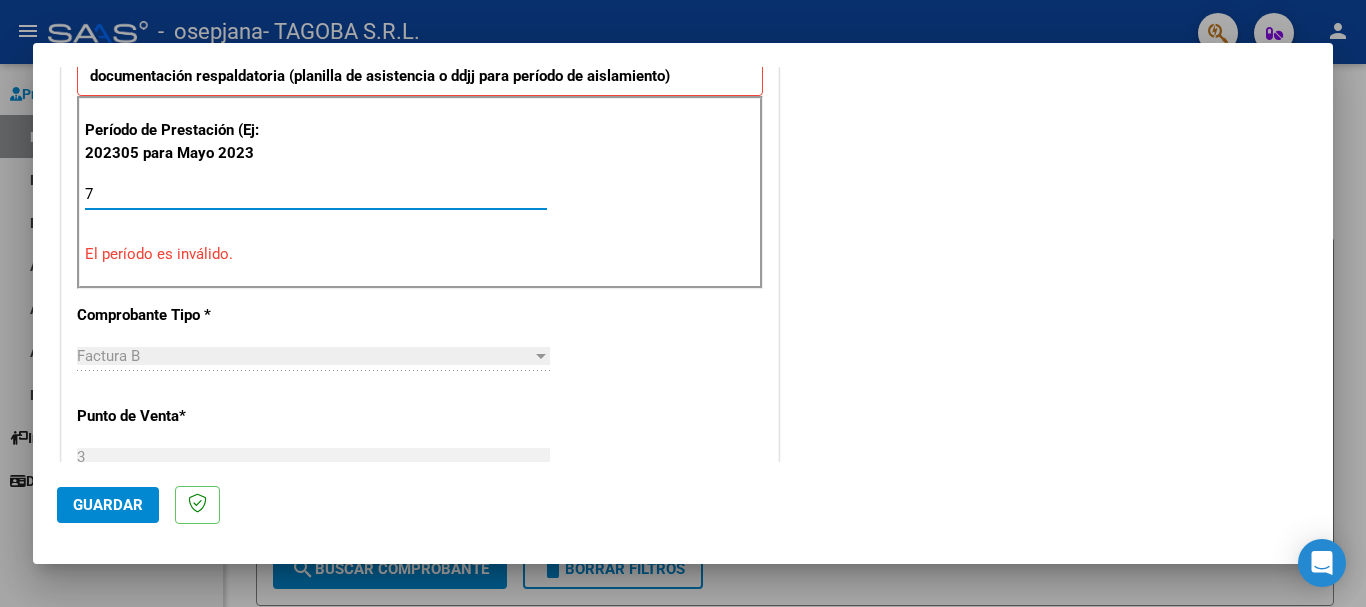 type on "7" 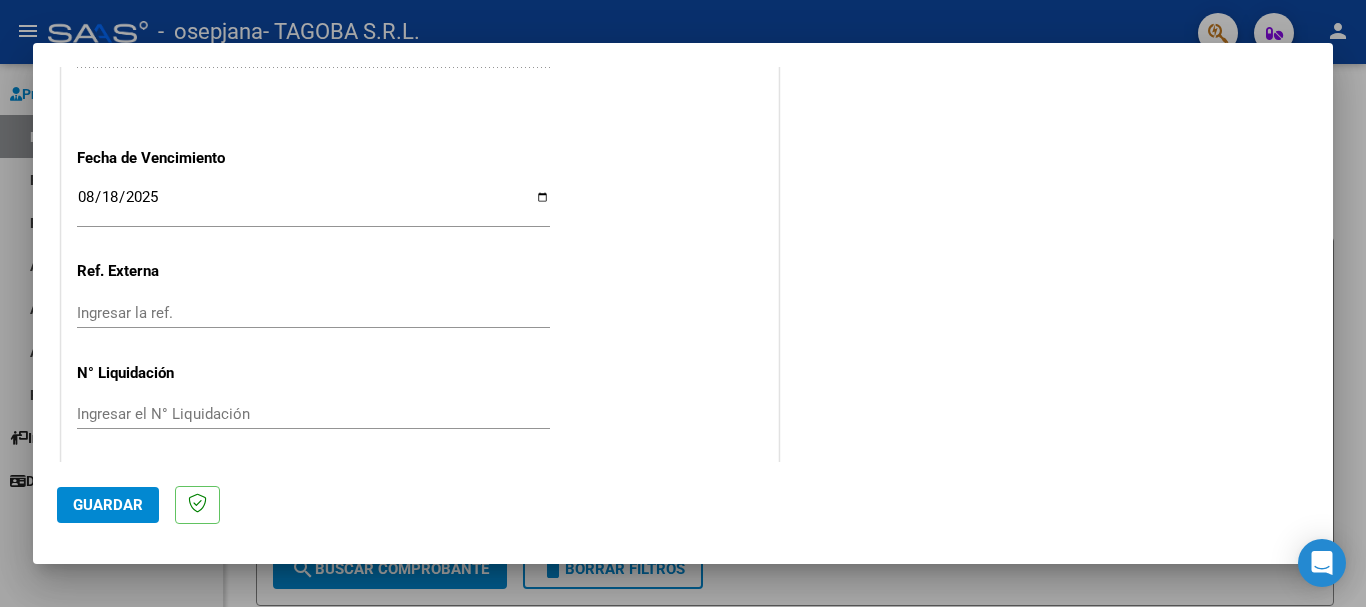 scroll, scrollTop: 1380, scrollLeft: 0, axis: vertical 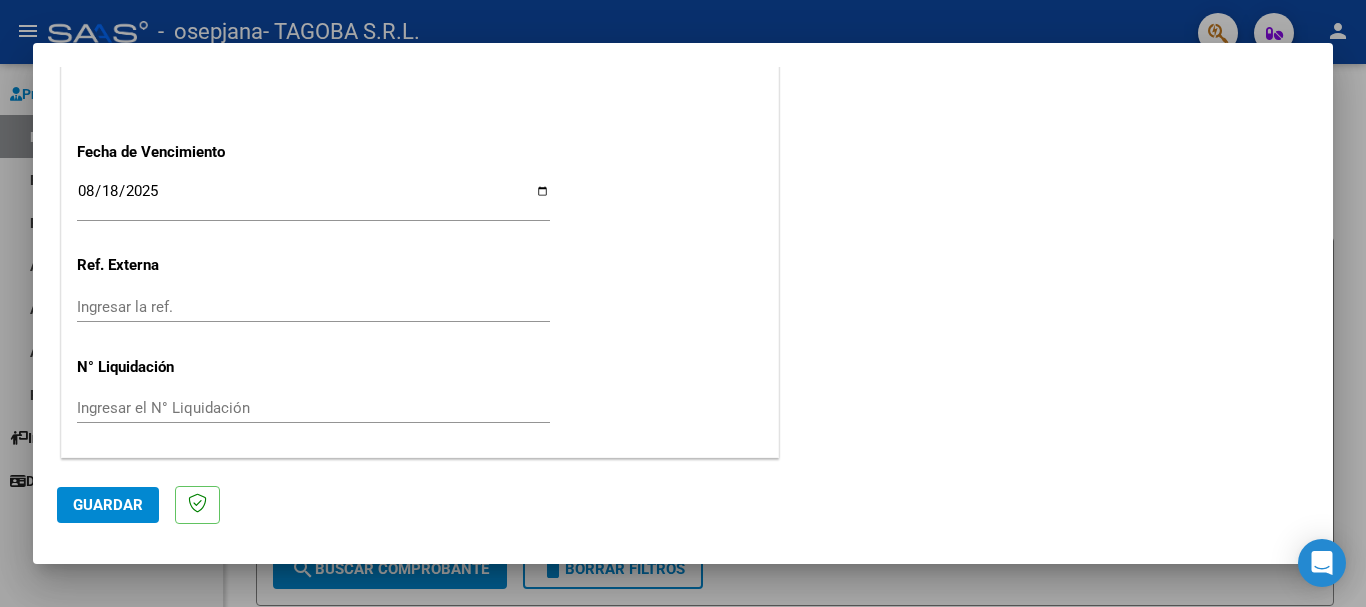 click on "Guardar" 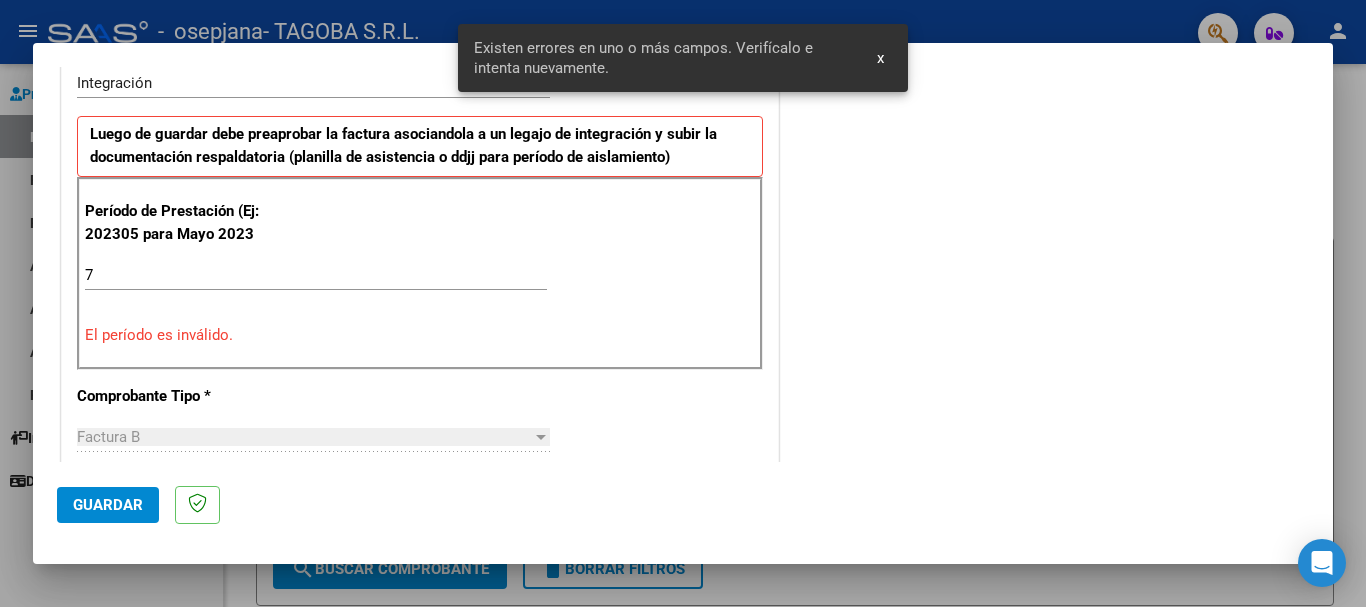 scroll, scrollTop: 462, scrollLeft: 0, axis: vertical 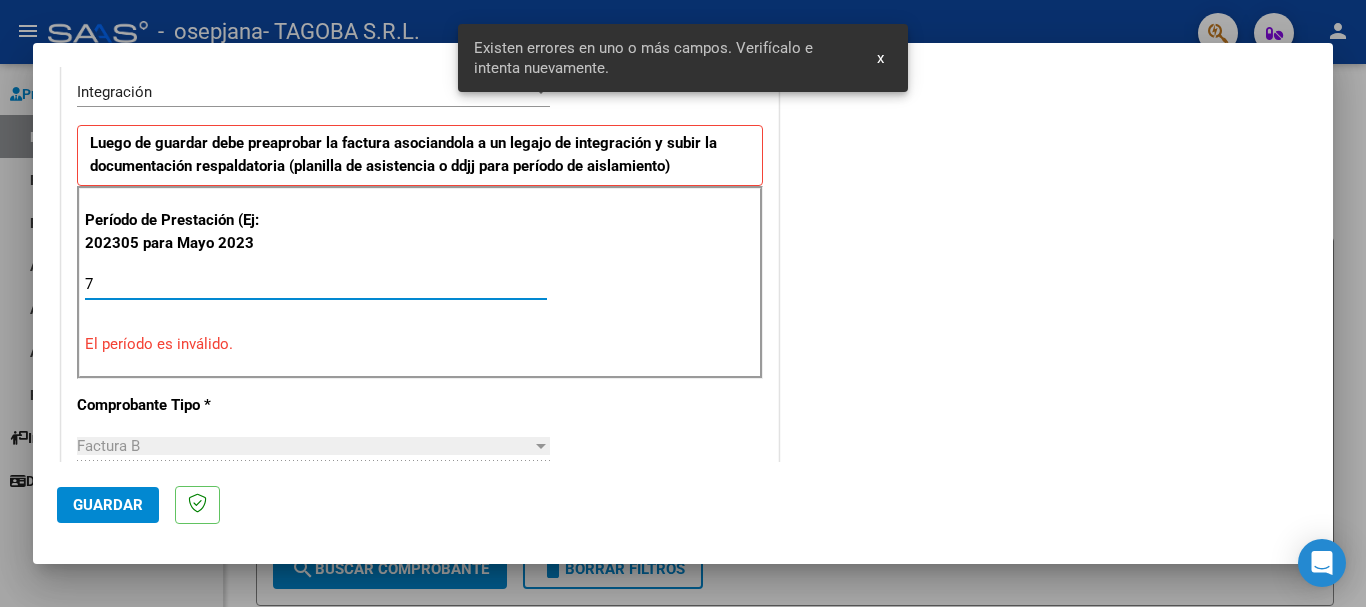 click on "7" at bounding box center [316, 284] 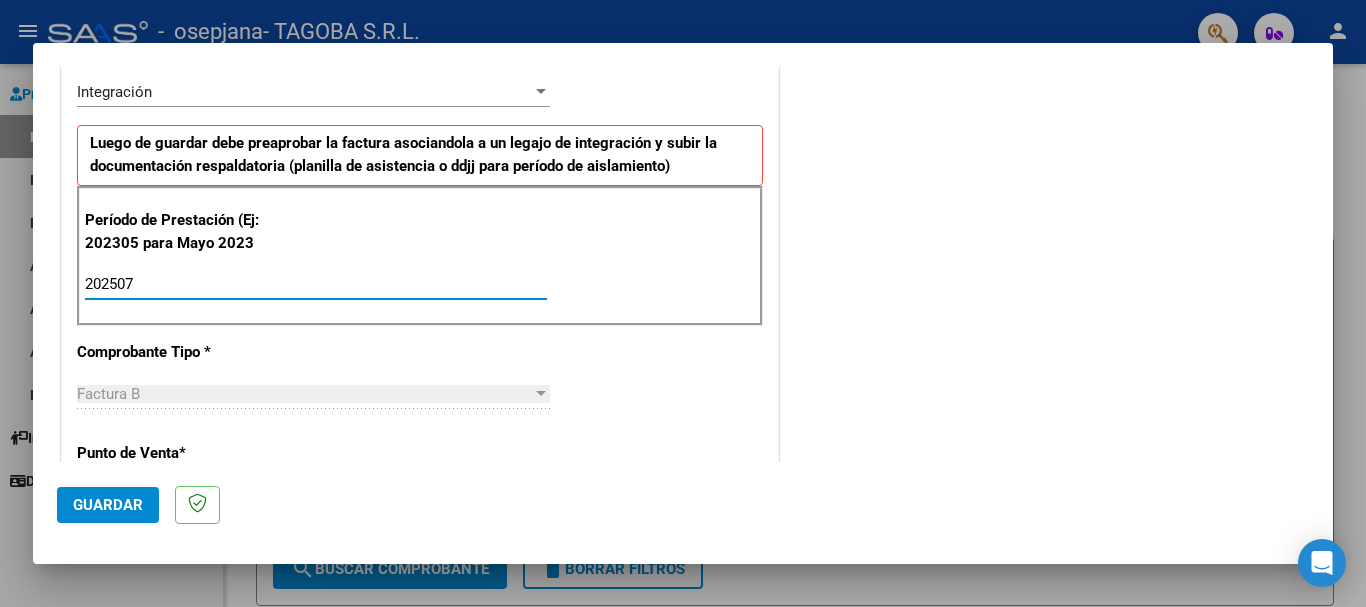 type on "202507" 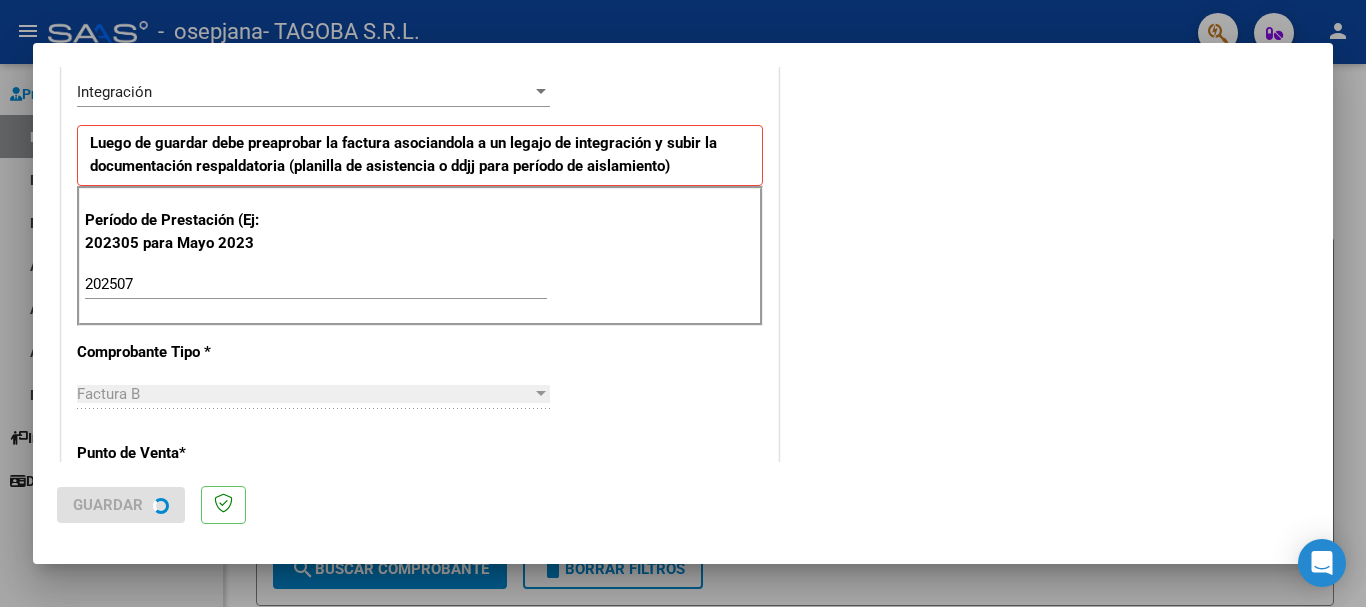 scroll, scrollTop: 0, scrollLeft: 0, axis: both 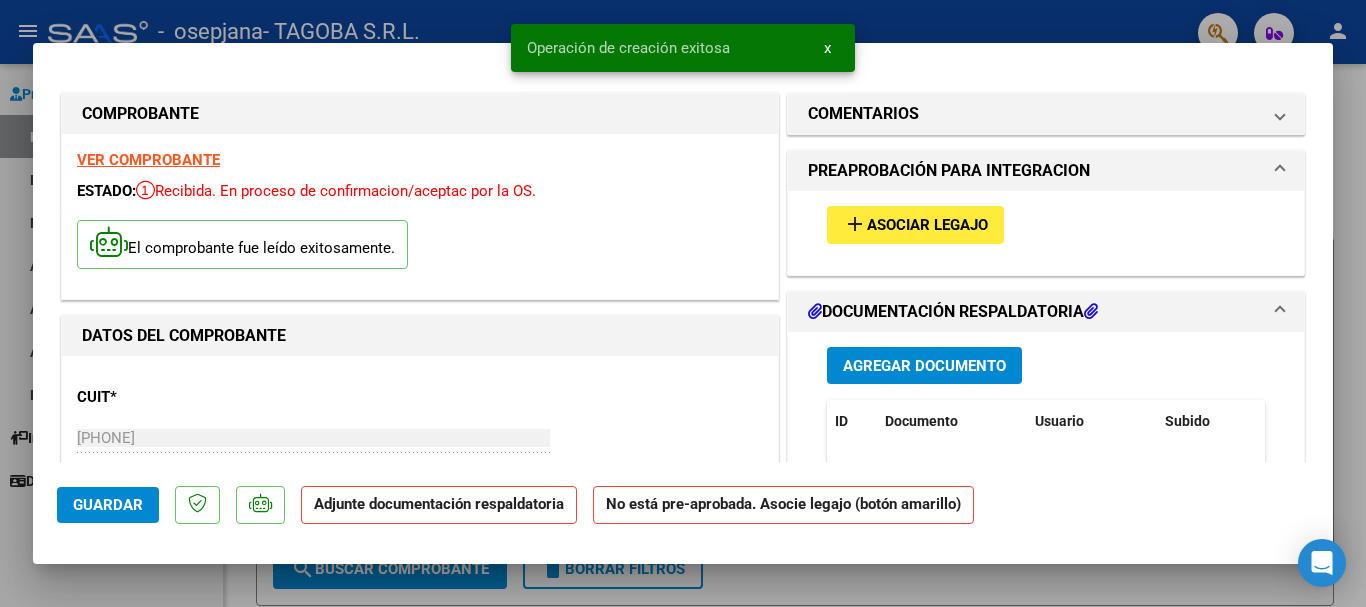 click on "add" at bounding box center [855, 224] 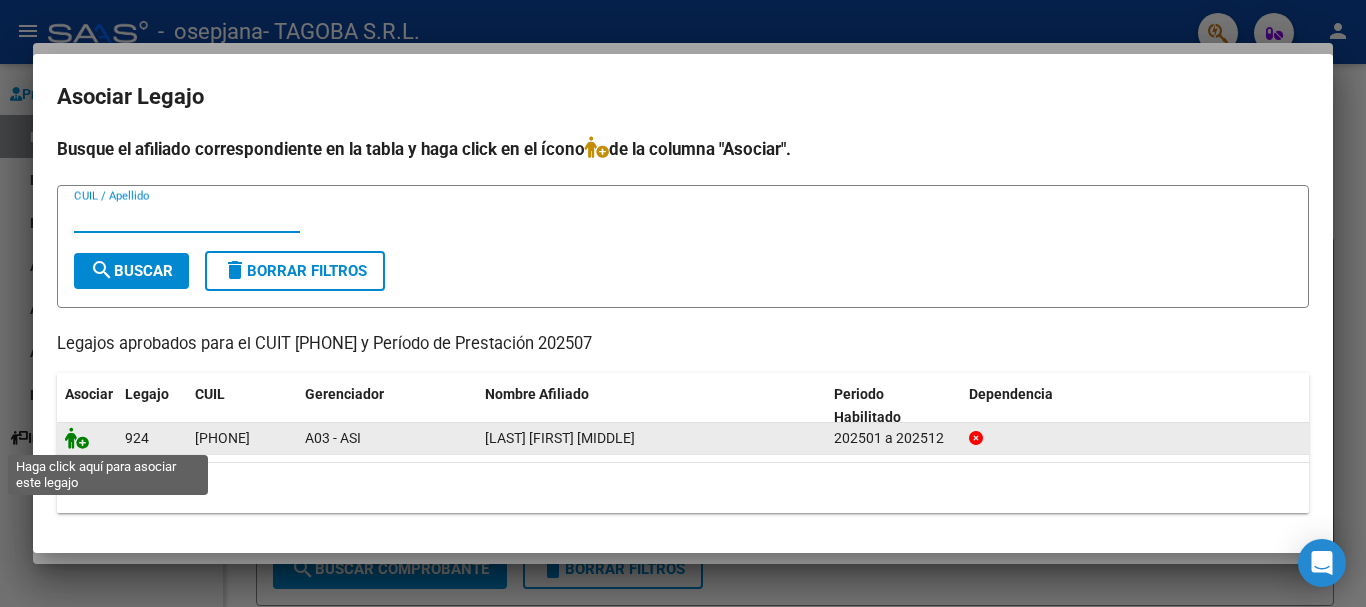 click 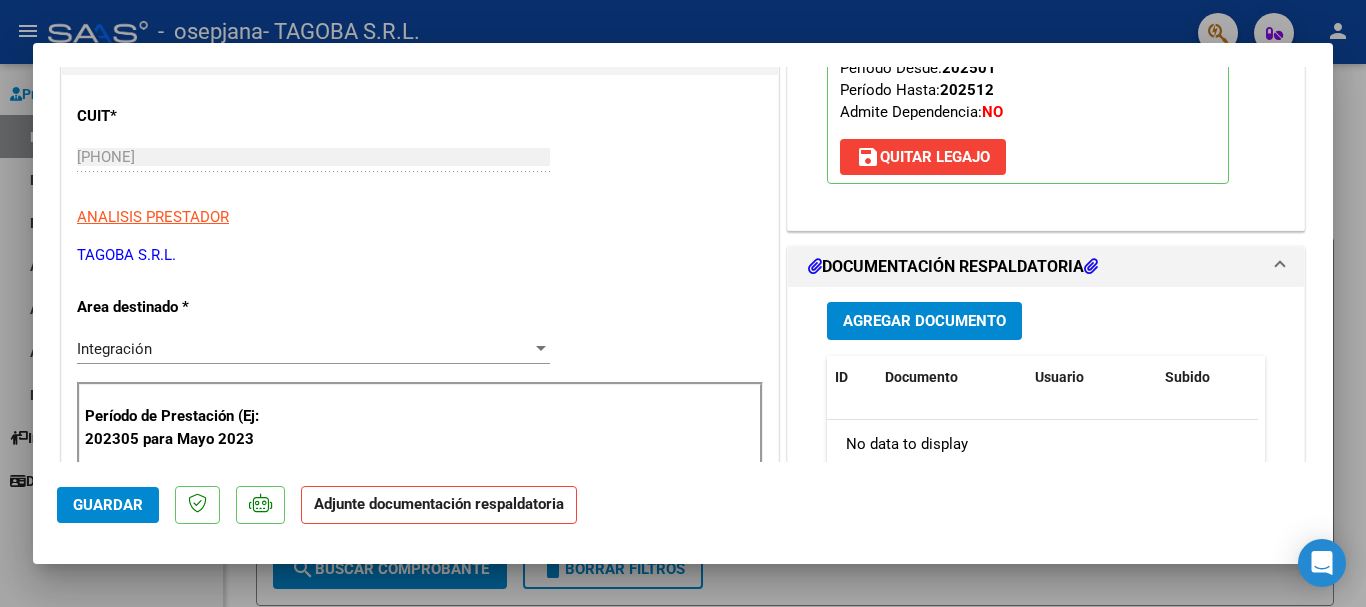 scroll, scrollTop: 400, scrollLeft: 0, axis: vertical 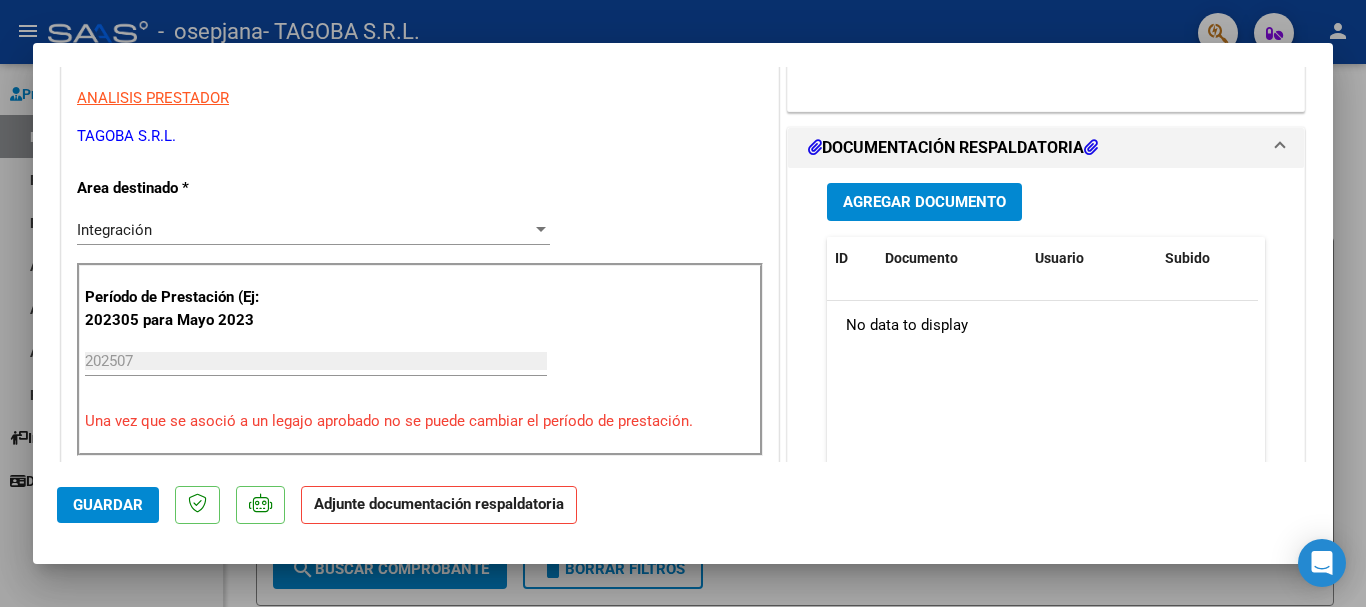click on "Agregar Documento" at bounding box center [924, 203] 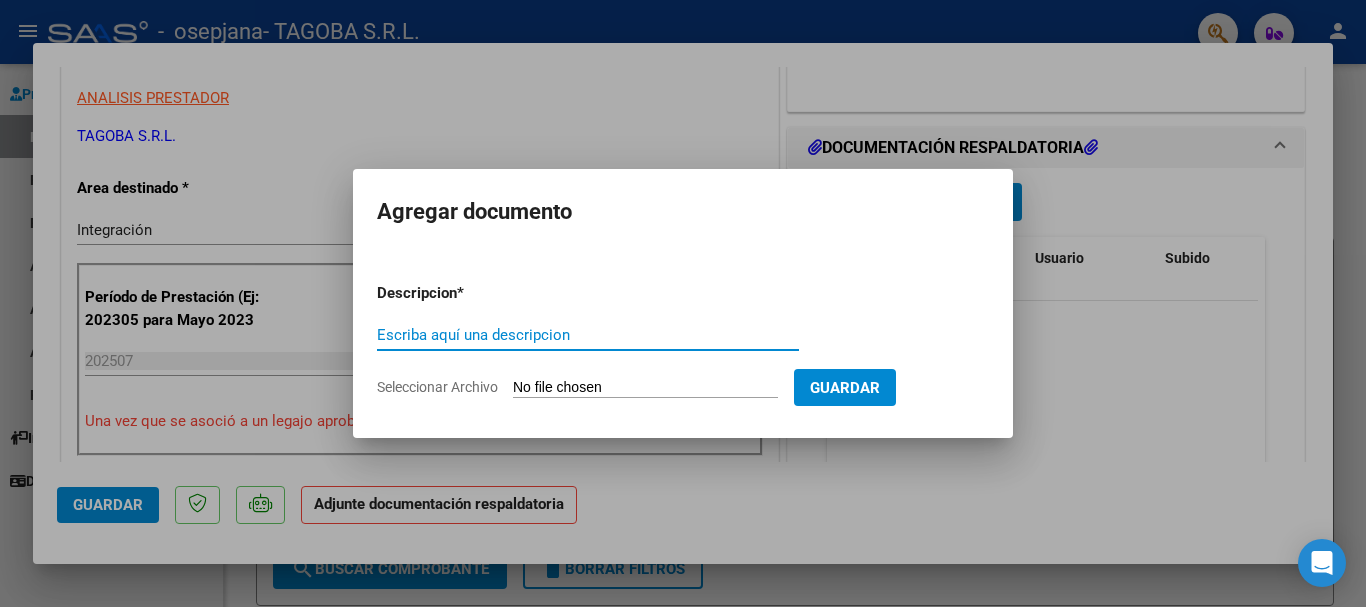 click on "Escriba aquí una descripcion" at bounding box center (588, 335) 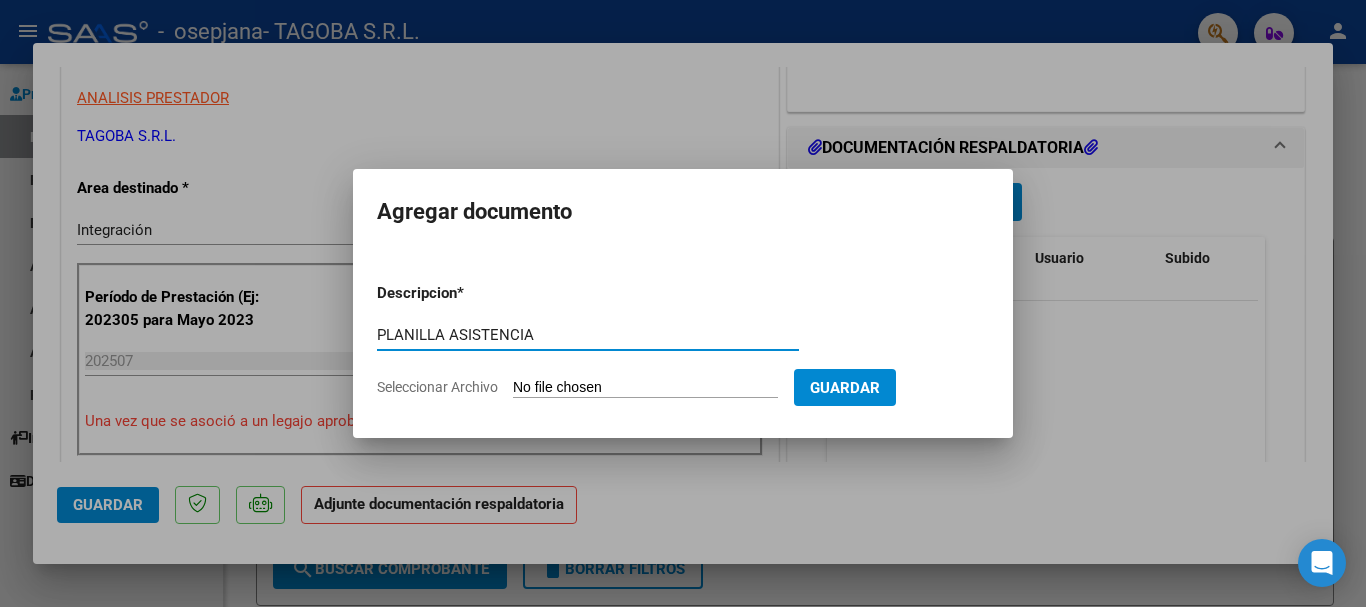 type on "PLANILLA ASISTENCIA" 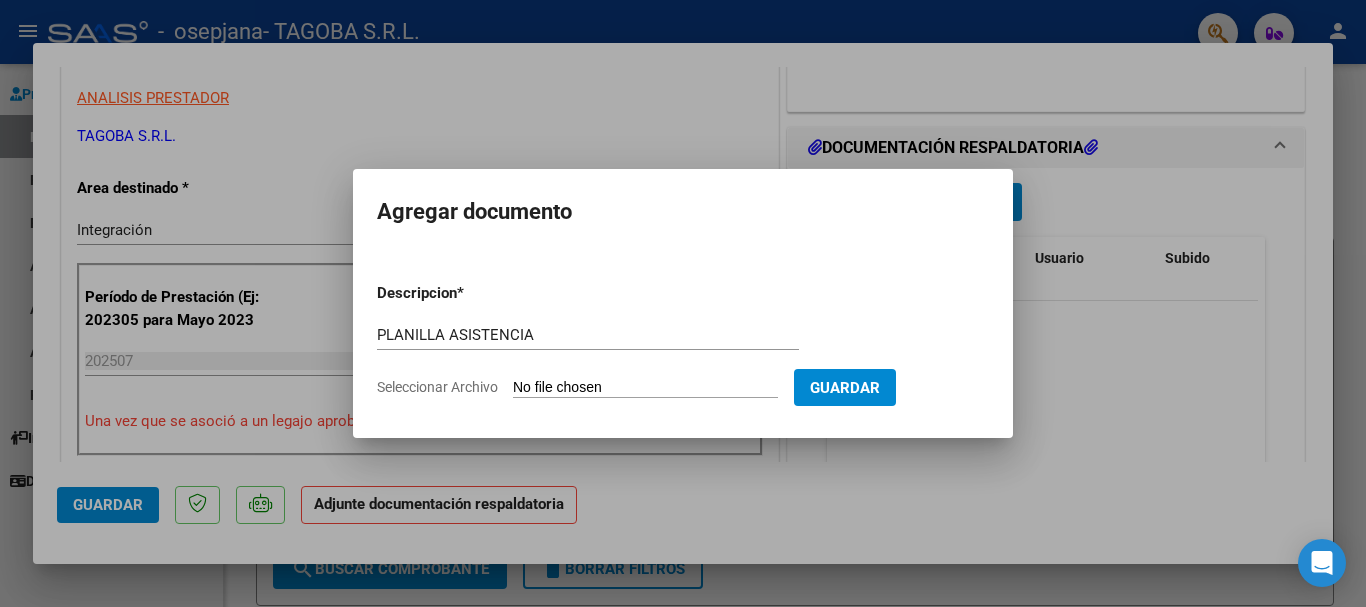 click on "Seleccionar Archivo" at bounding box center [645, 388] 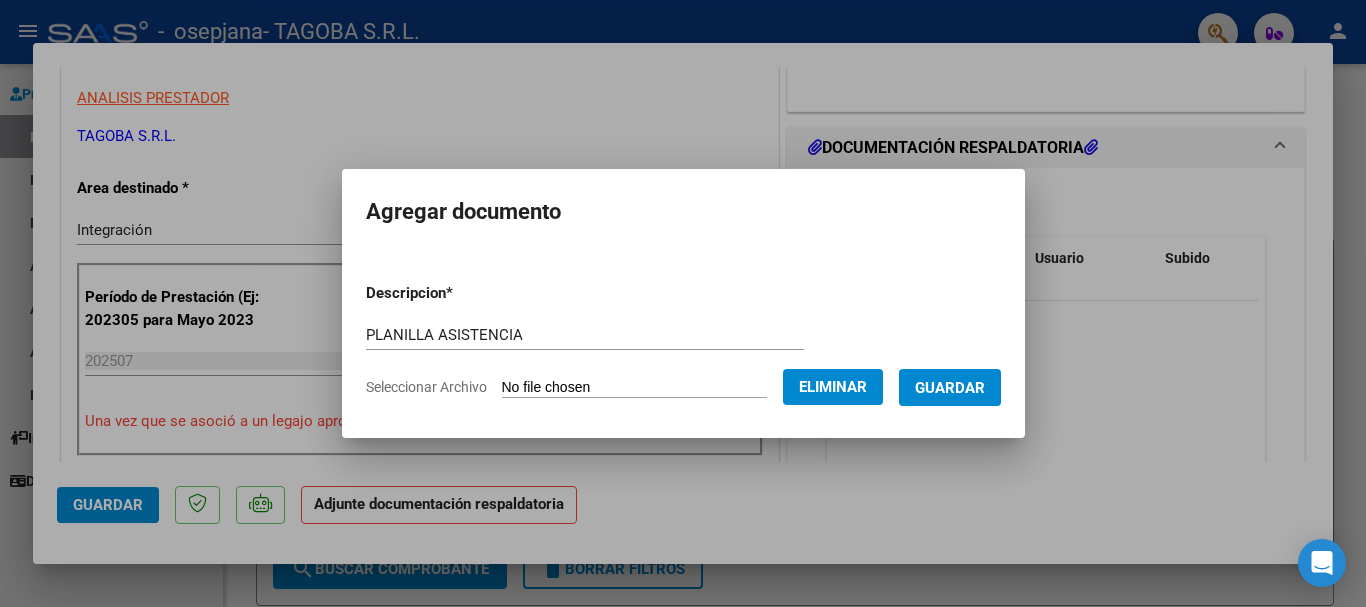 click on "Guardar" at bounding box center [950, 388] 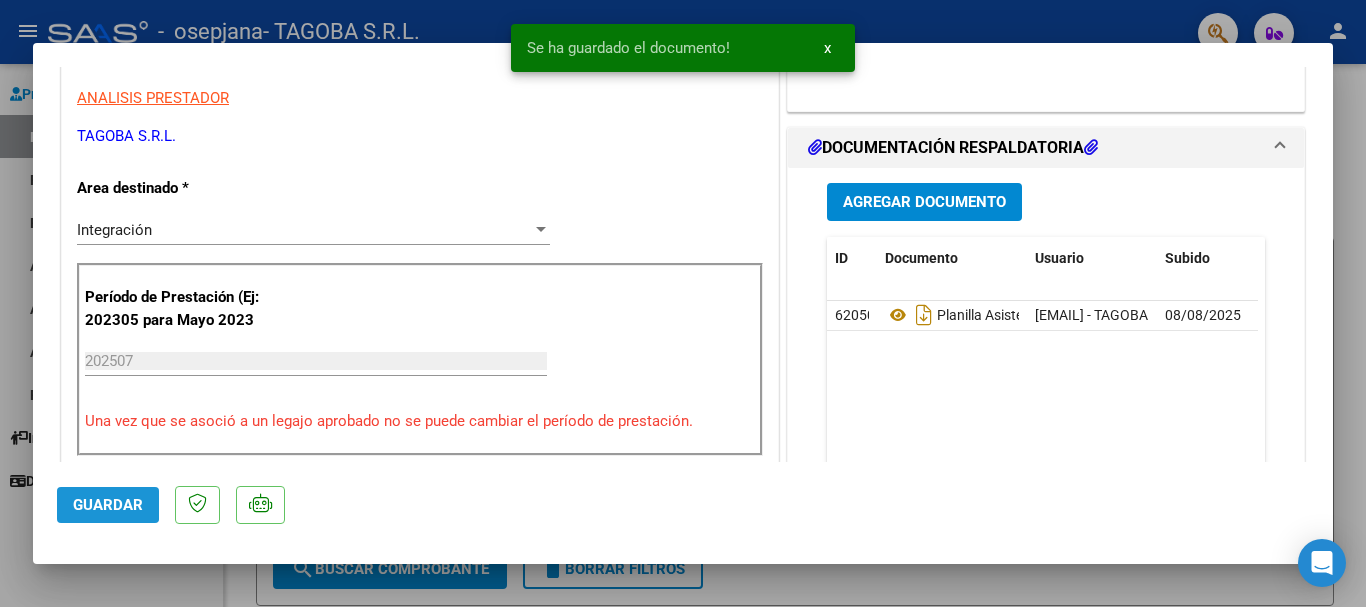 click on "Guardar" 